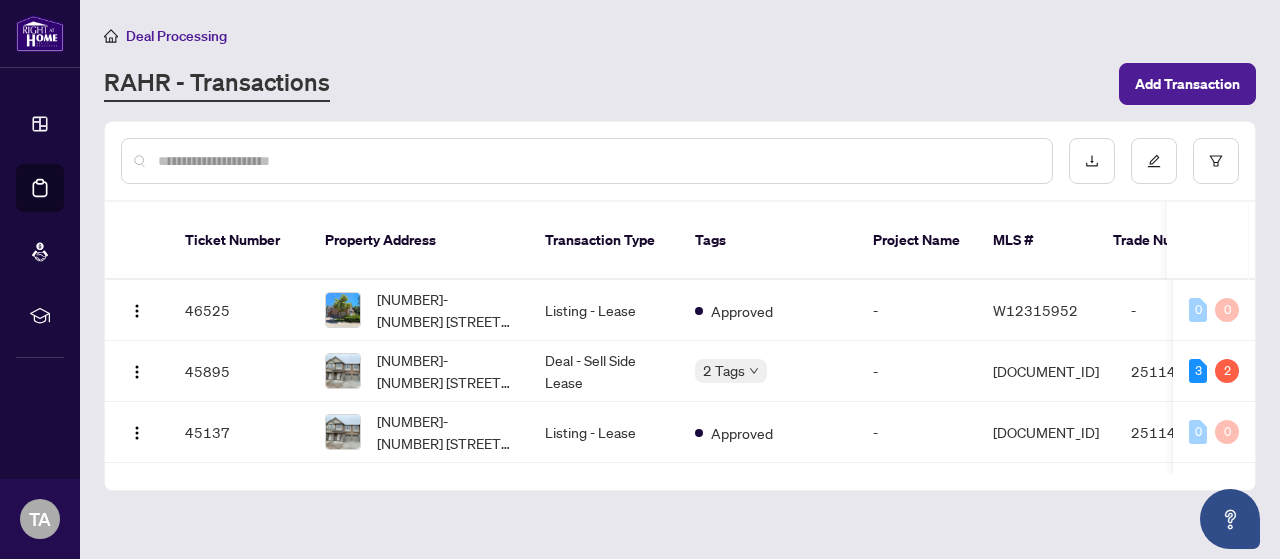 click at bounding box center [587, 161] 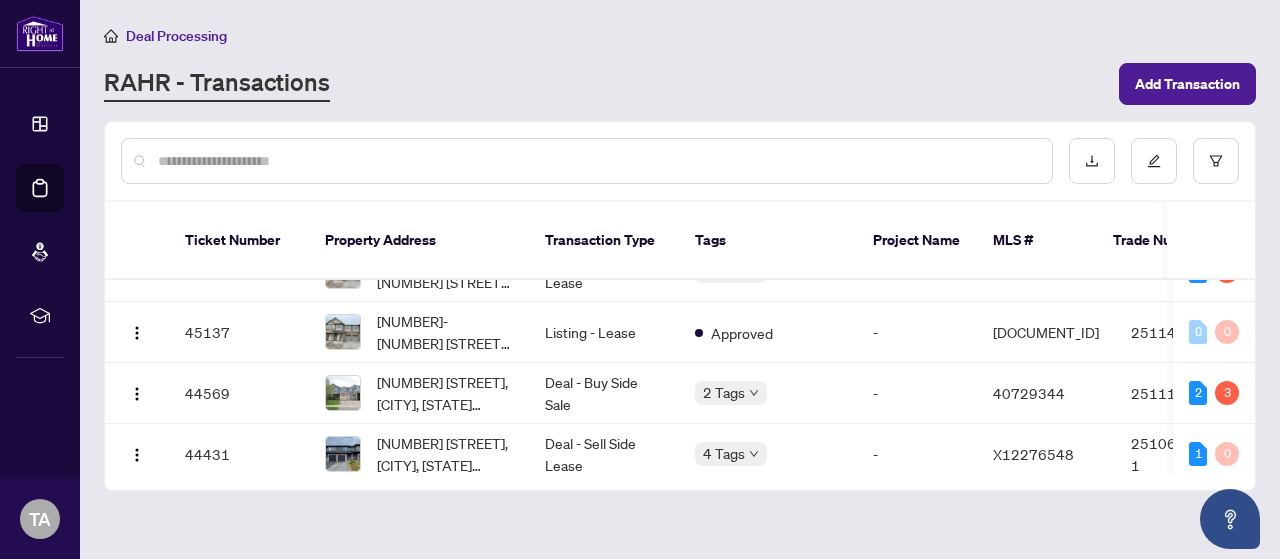 click at bounding box center (597, 161) 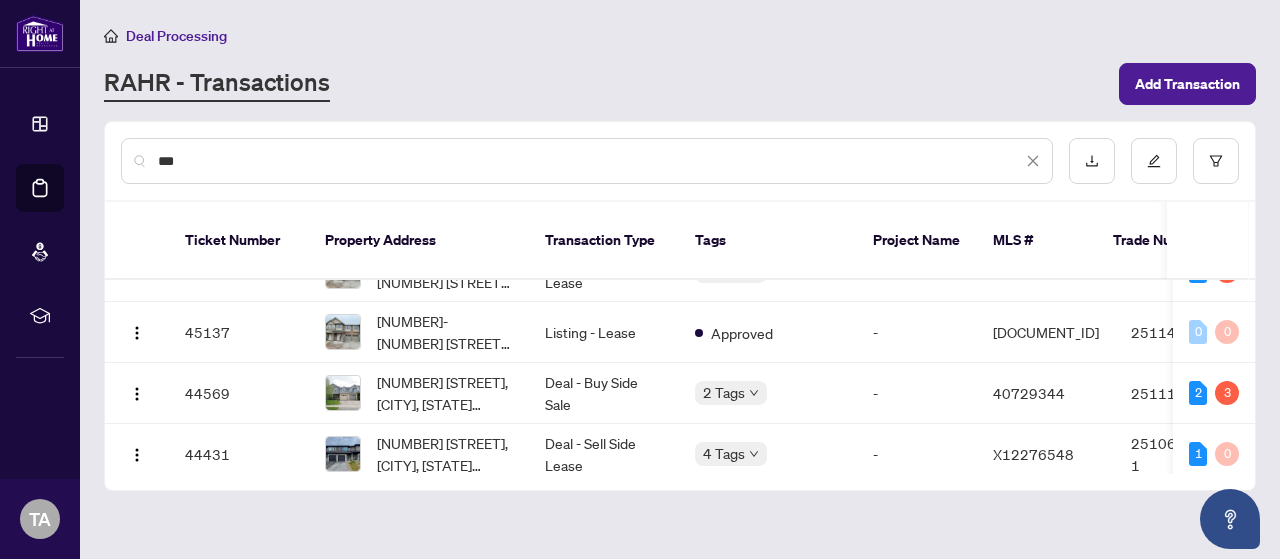 type on "****" 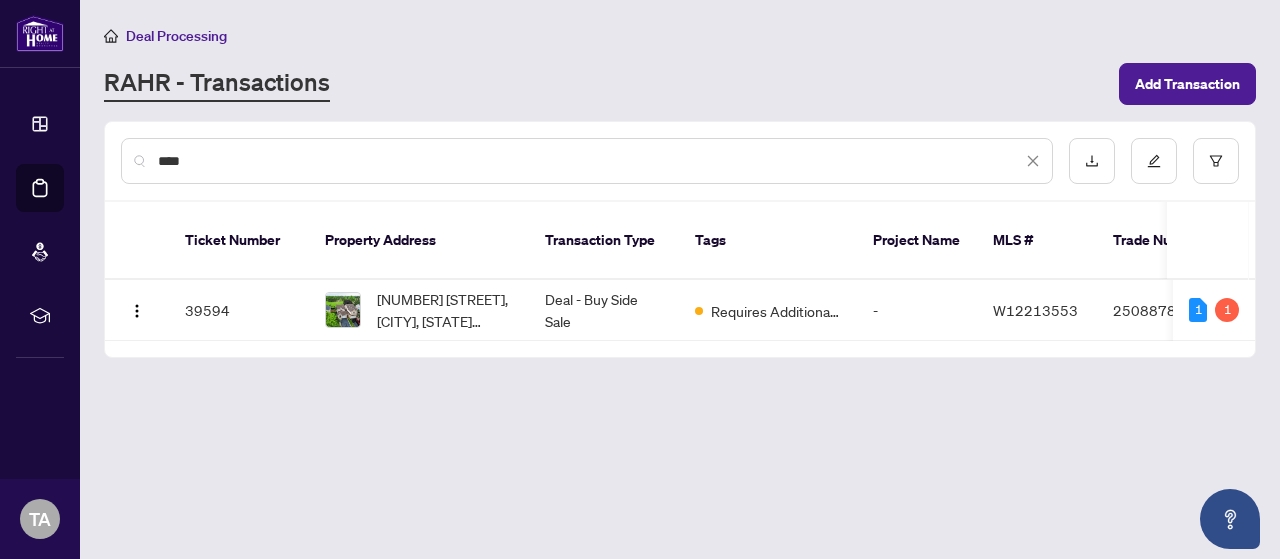 scroll, scrollTop: 0, scrollLeft: 0, axis: both 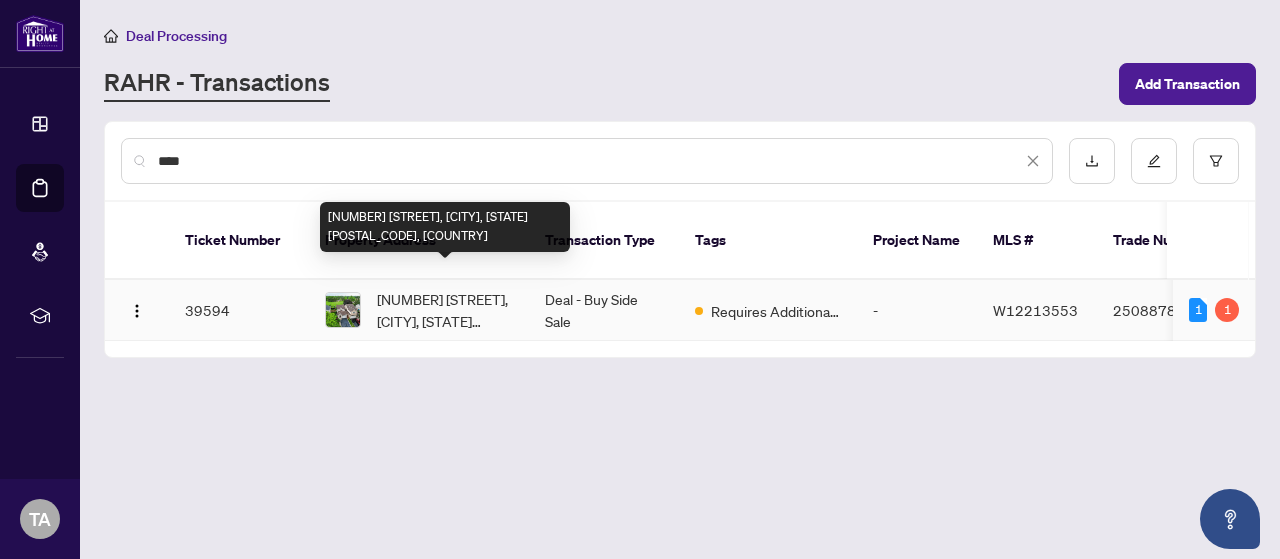click on "[NUMBER] [STREET], [CITY], [STATE] [POSTAL_CODE], [COUNTRY]" at bounding box center (445, 310) 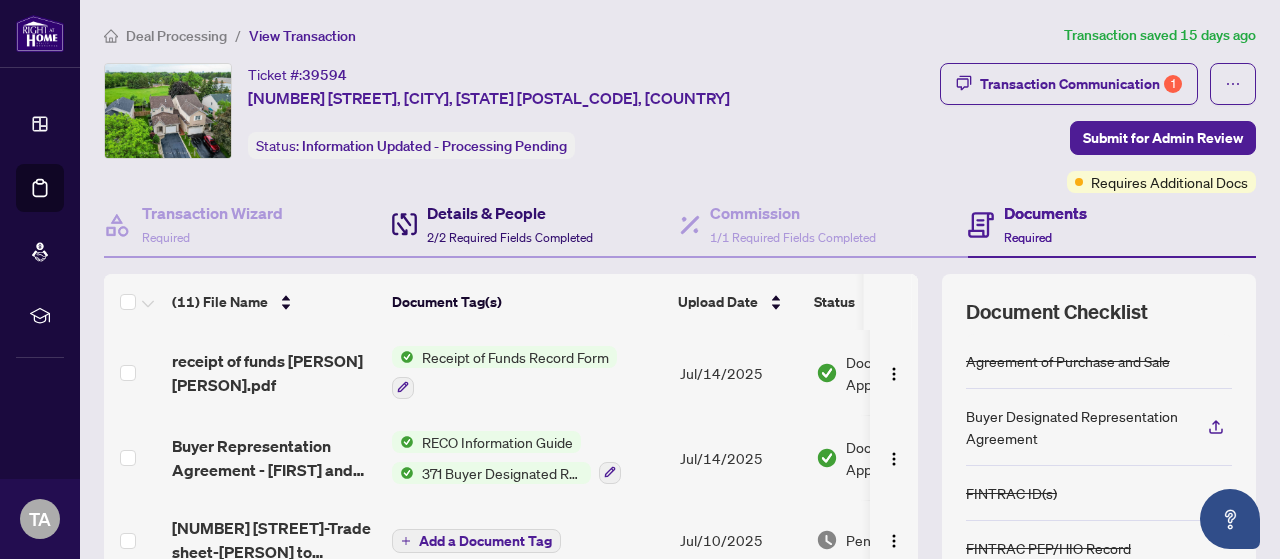 click on "2/2 Required Fields Completed" at bounding box center [510, 237] 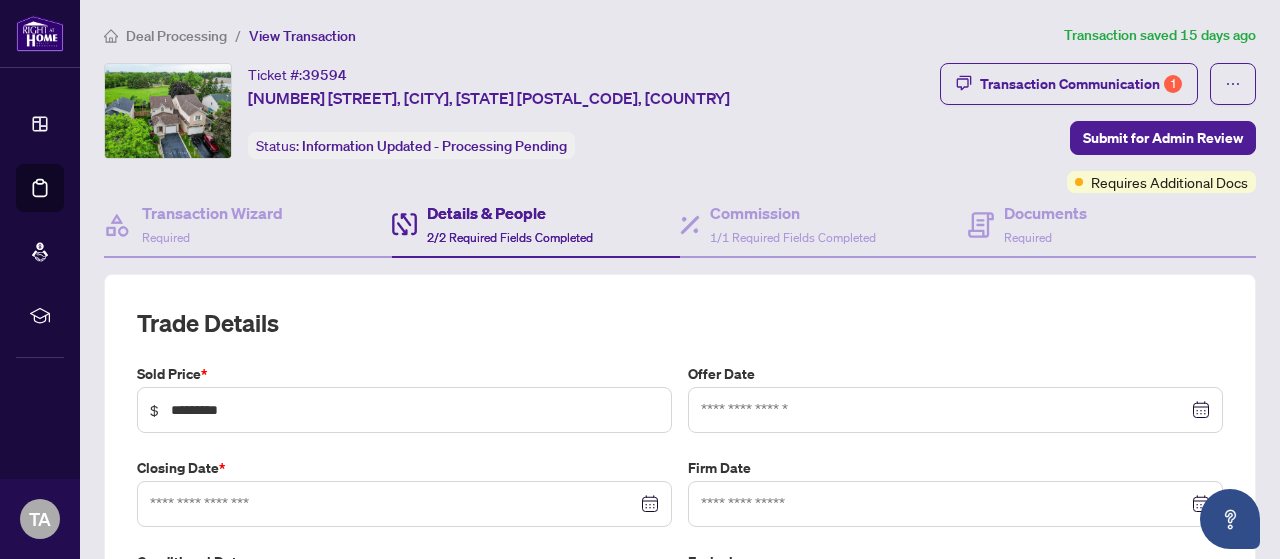 type on "**********" 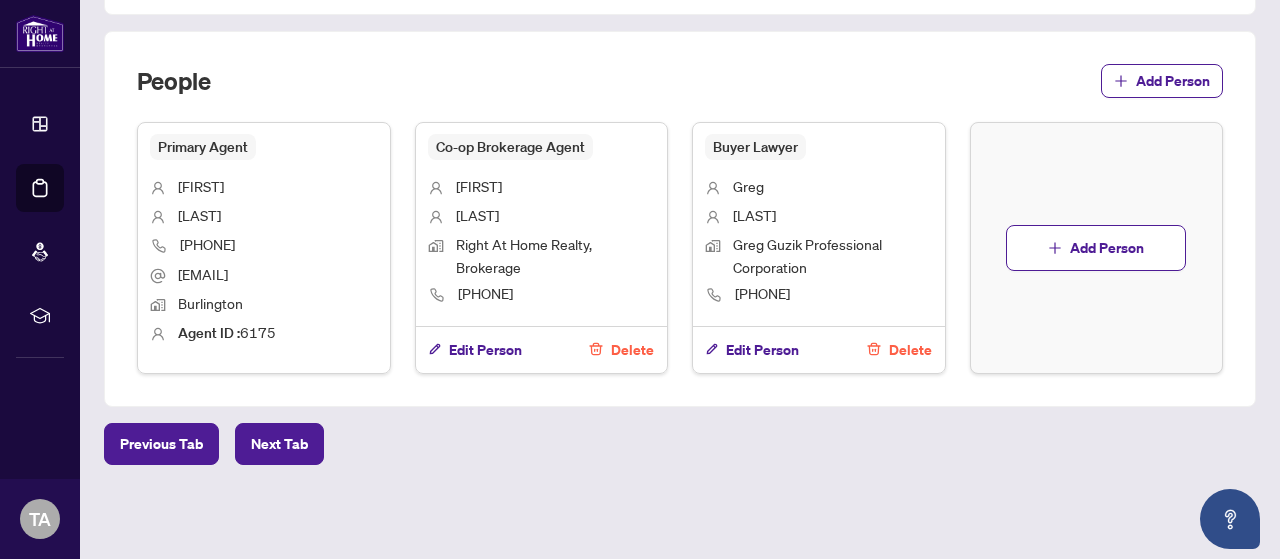 scroll, scrollTop: 1161, scrollLeft: 0, axis: vertical 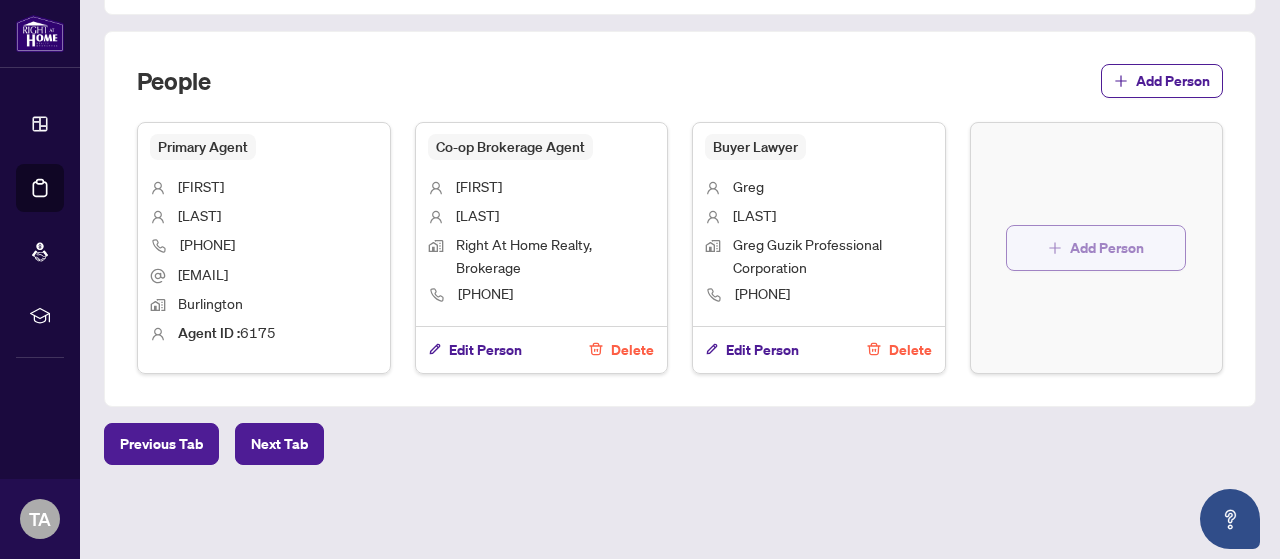 click on "Add Person" at bounding box center (1107, 248) 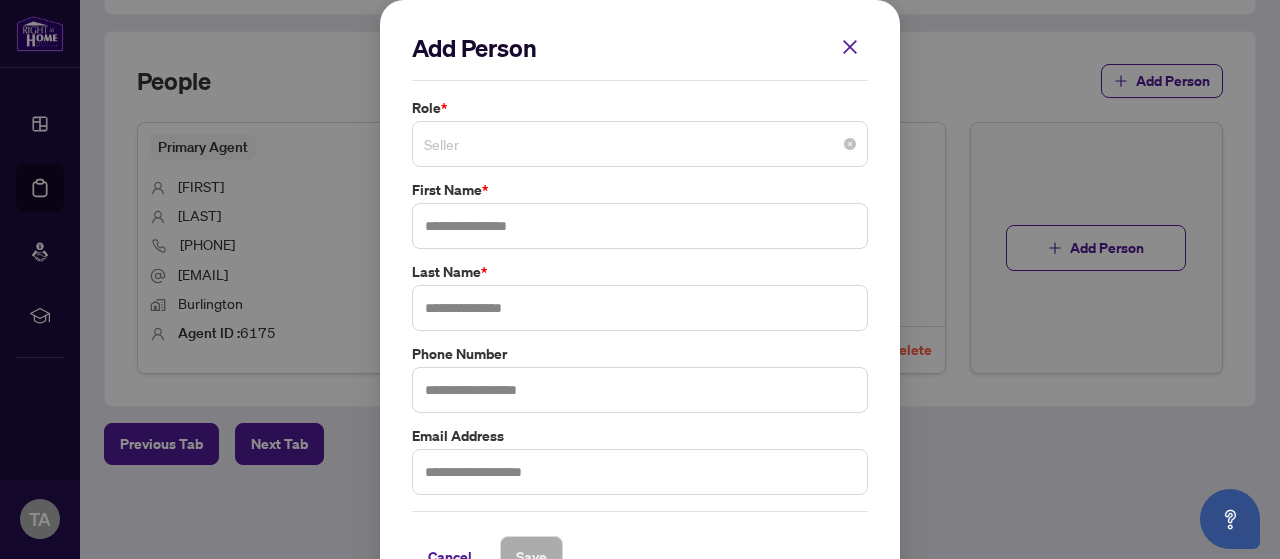 click on "Seller" at bounding box center (640, 144) 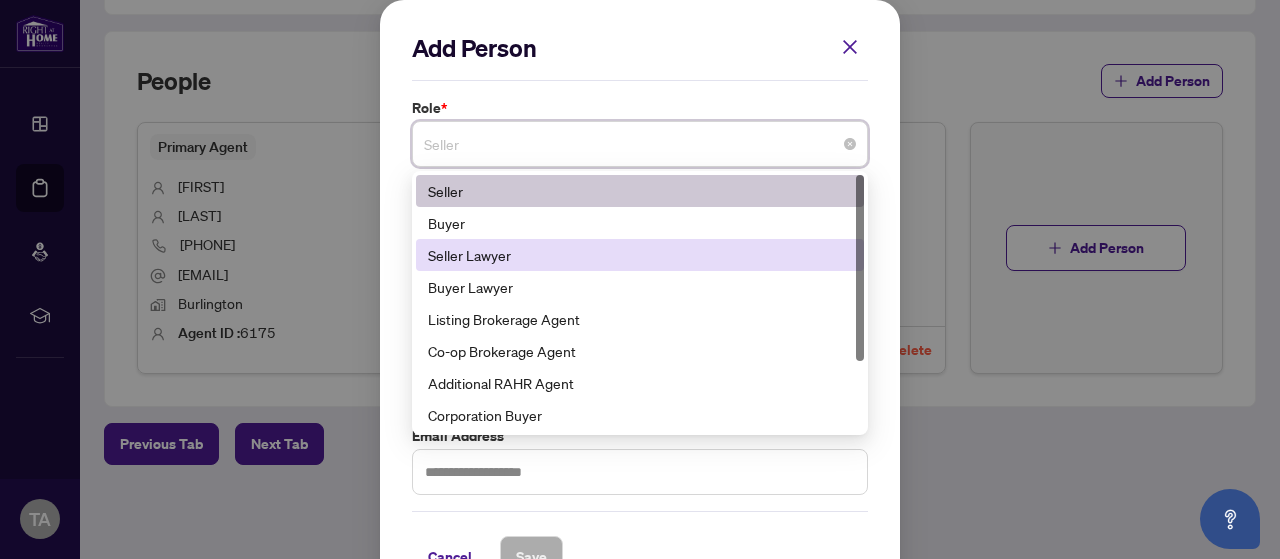 click on "Seller Lawyer" at bounding box center (640, 255) 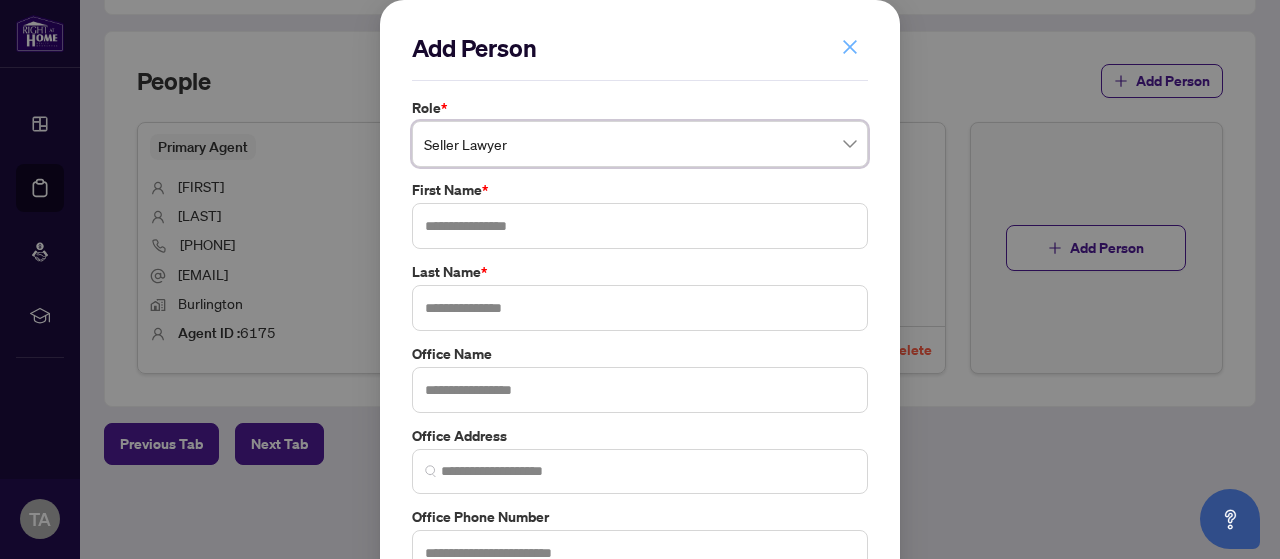 click 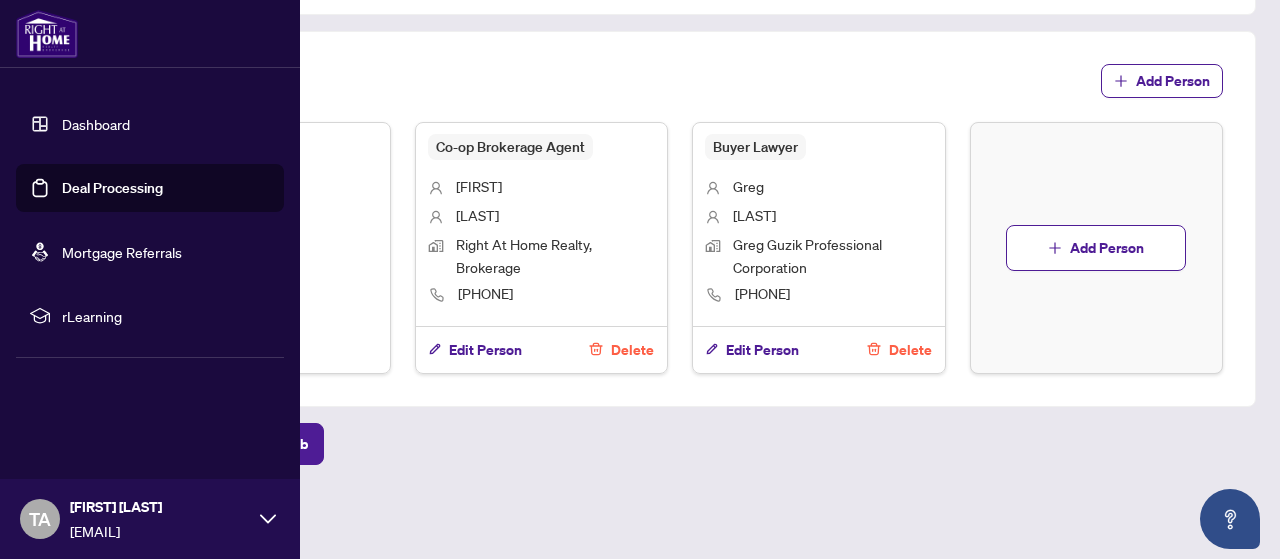 click on "Deal Processing" at bounding box center [112, 188] 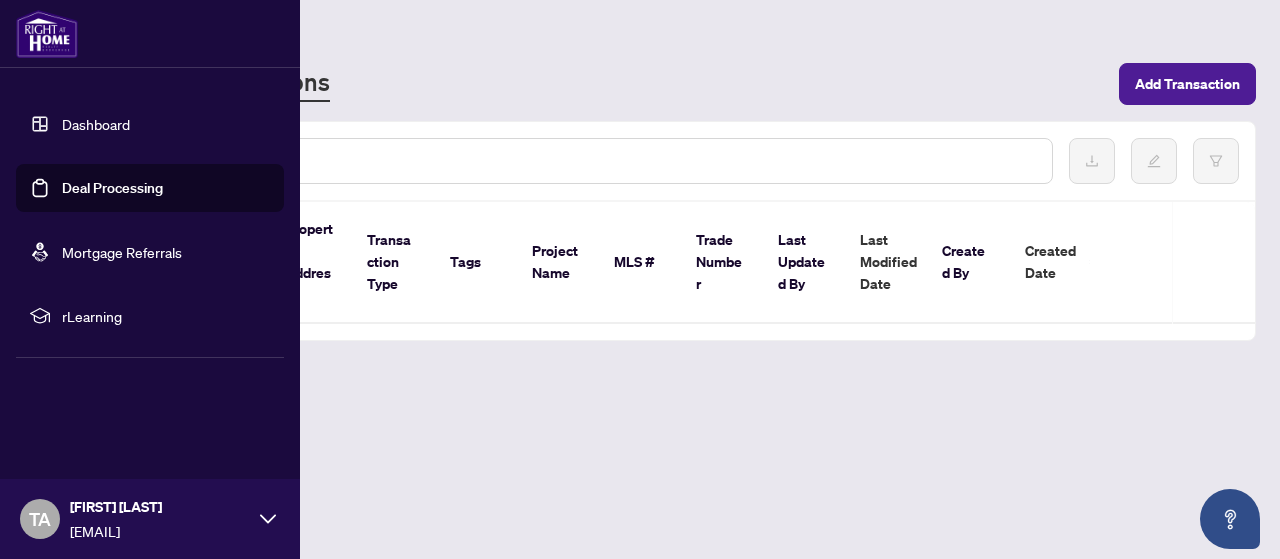 scroll, scrollTop: 0, scrollLeft: 0, axis: both 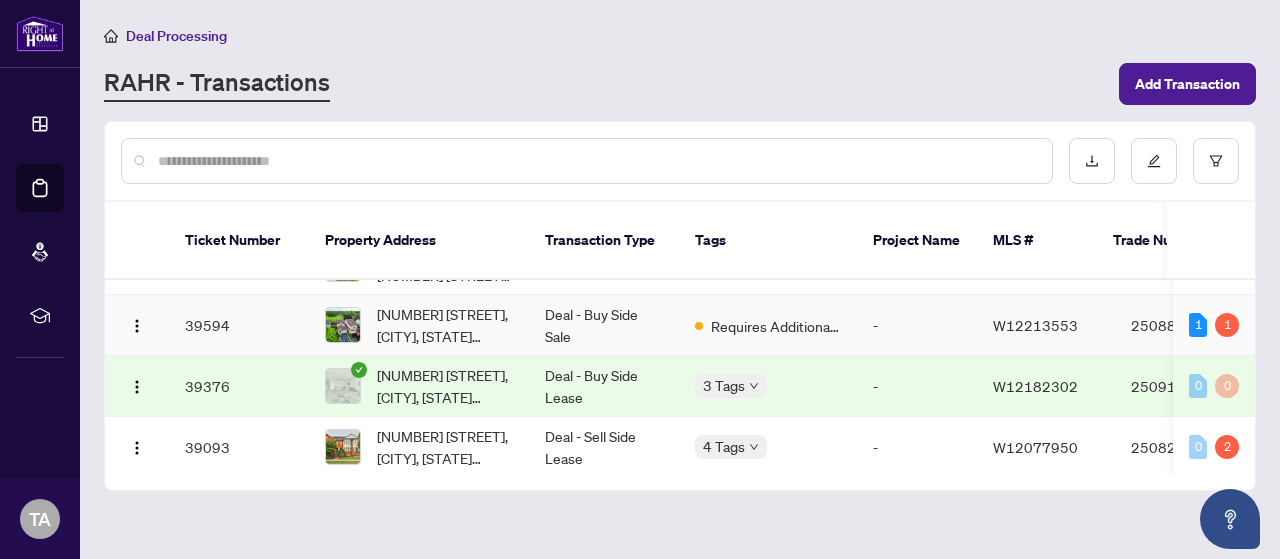 click on "-" at bounding box center (917, 325) 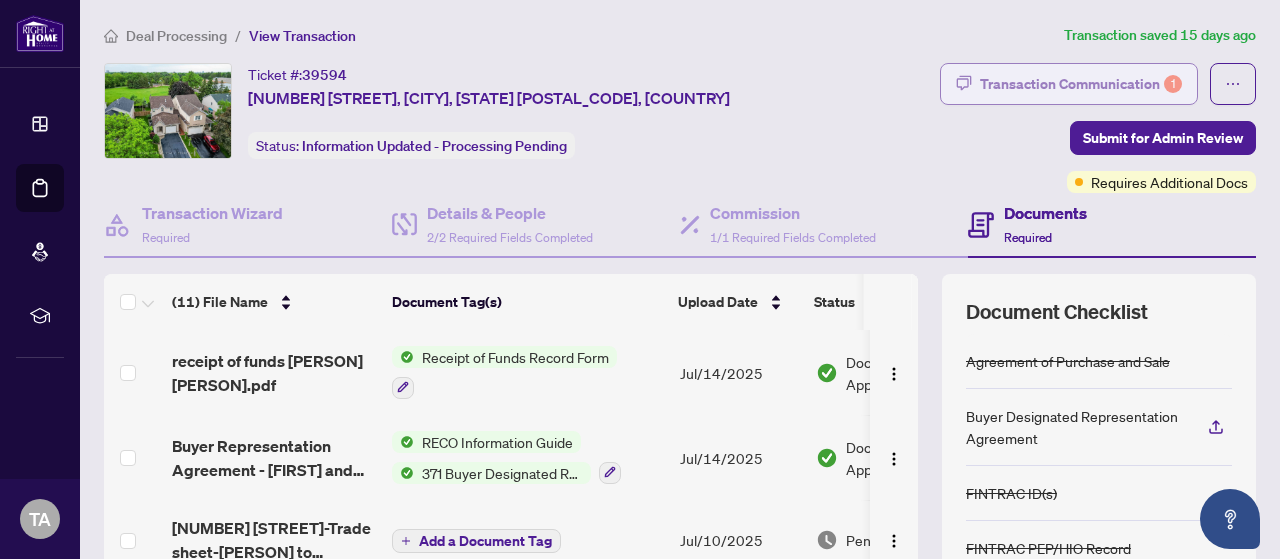 click on "Transaction Communication 1" at bounding box center (1081, 84) 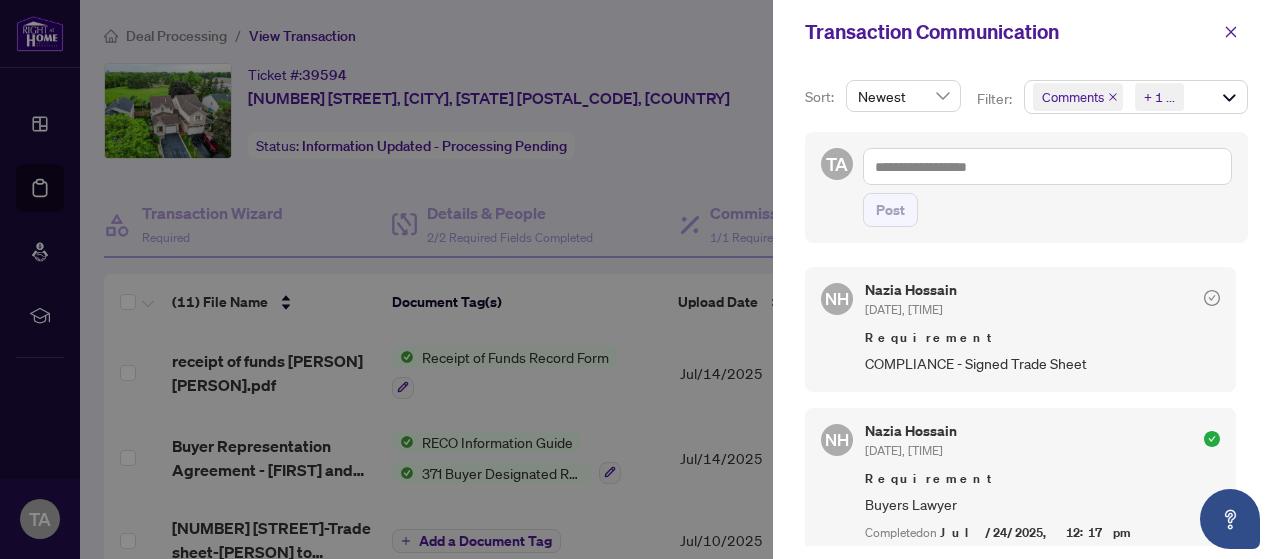 click at bounding box center (640, 279) 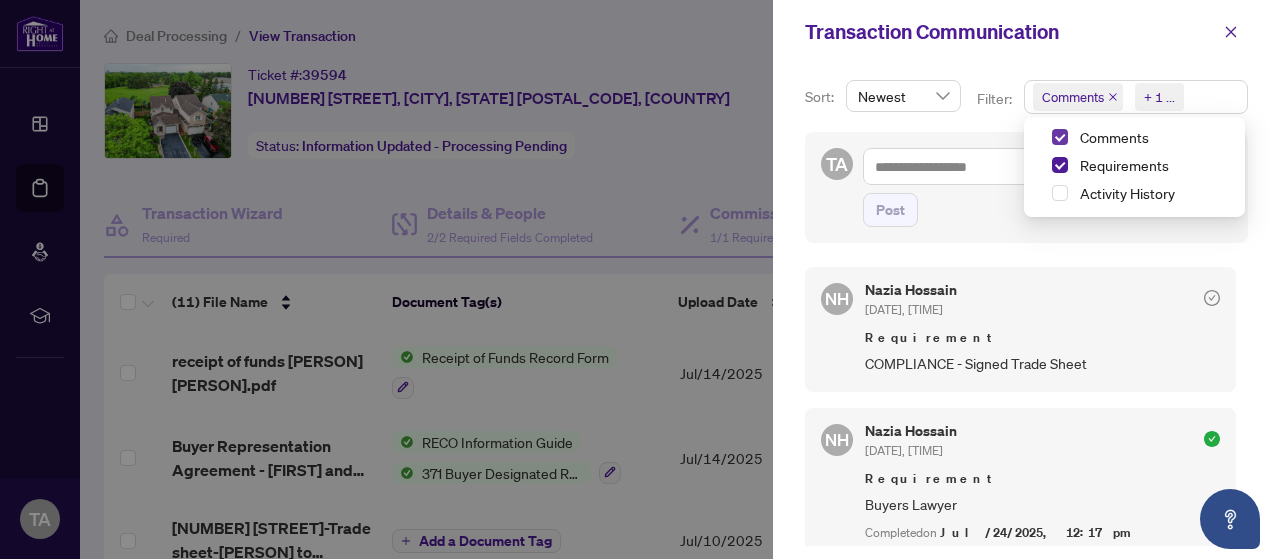 click at bounding box center (1060, 137) 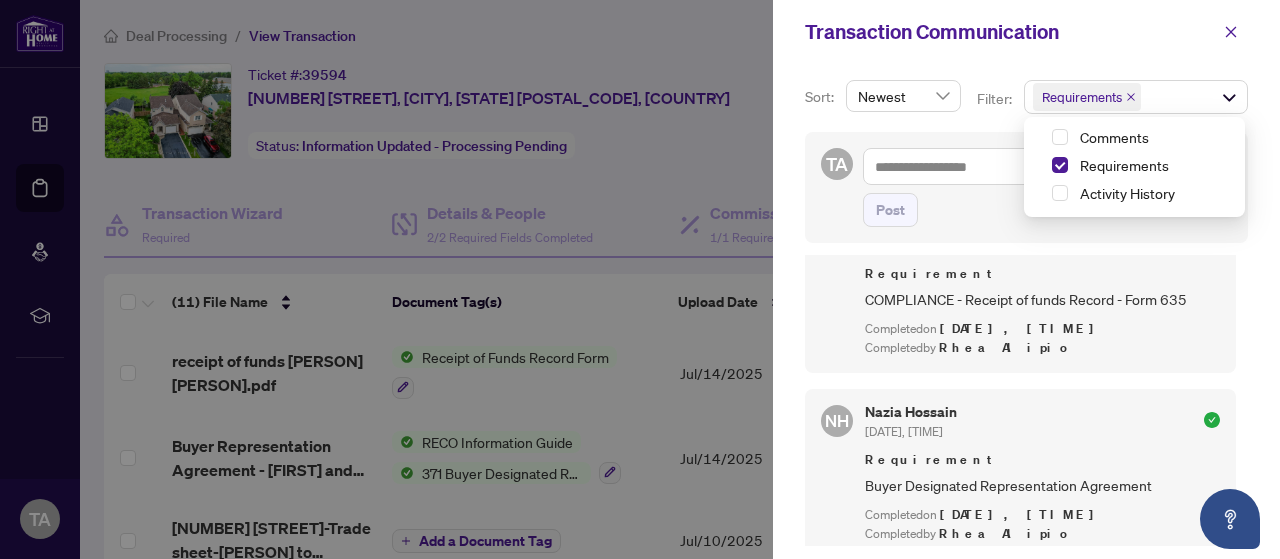 scroll, scrollTop: 608, scrollLeft: 0, axis: vertical 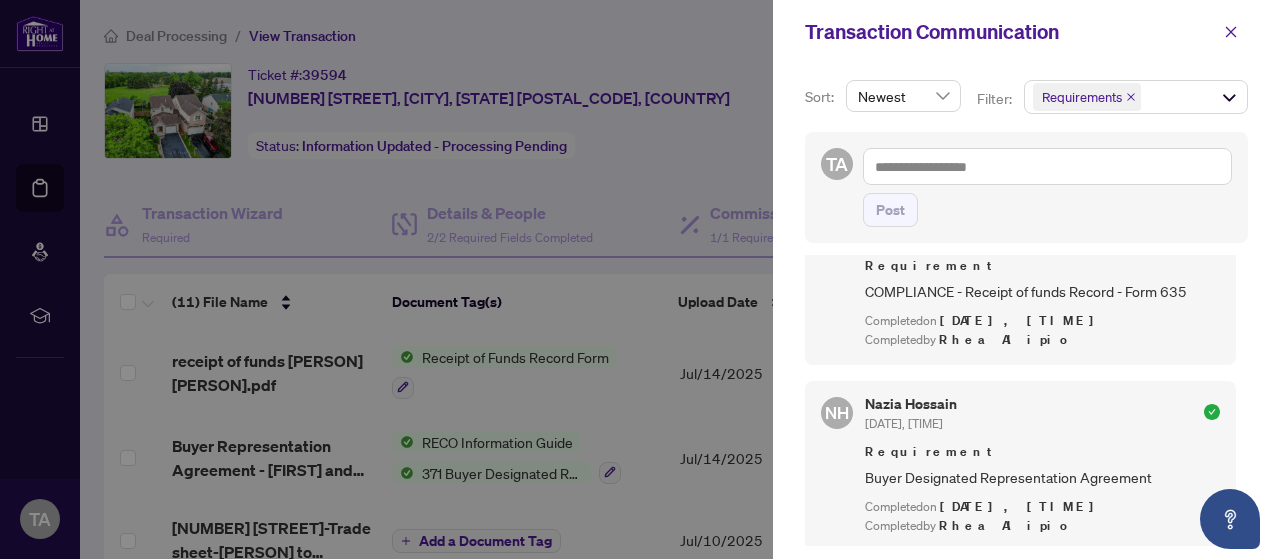 click at bounding box center [640, 279] 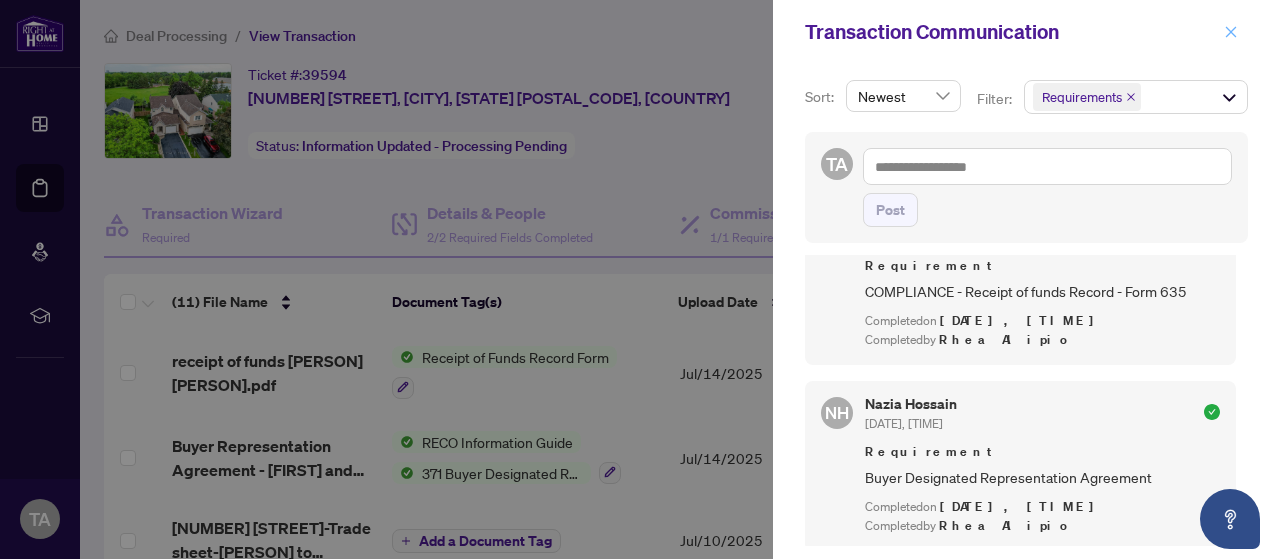 click 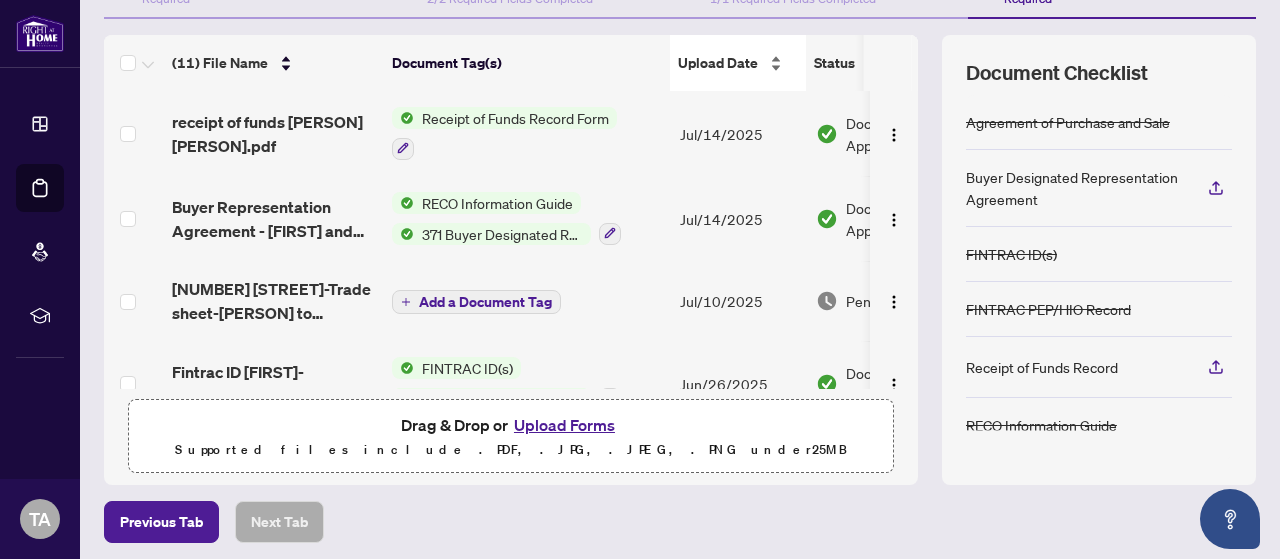 scroll, scrollTop: 313, scrollLeft: 0, axis: vertical 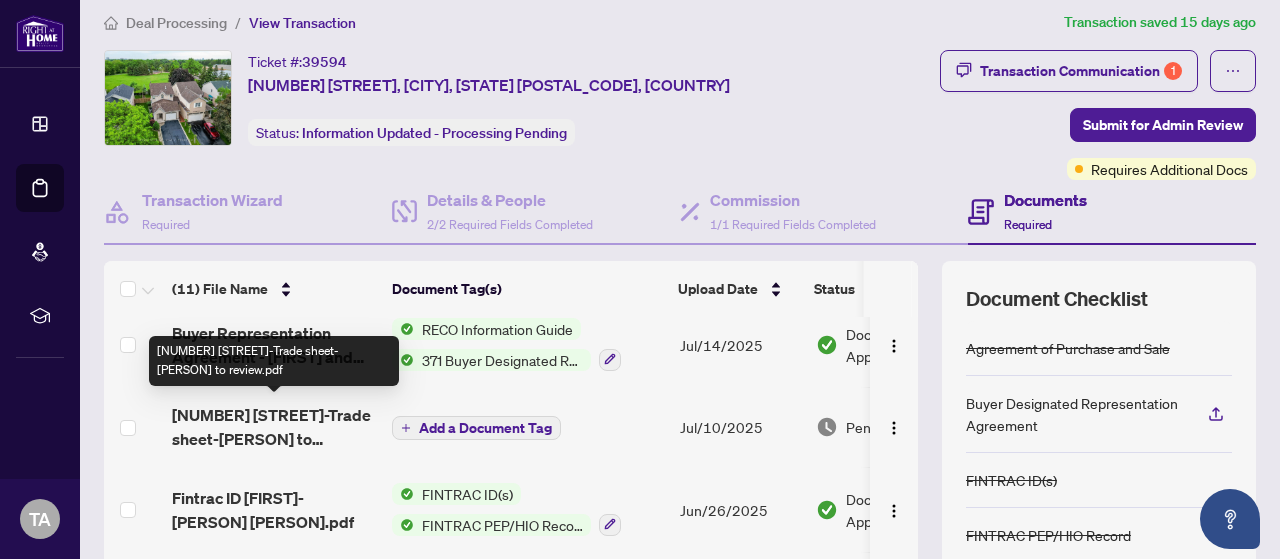 click on "[NUMBER] [STREET]-Trade sheet-[FIRST] to review.pdf" at bounding box center [274, 427] 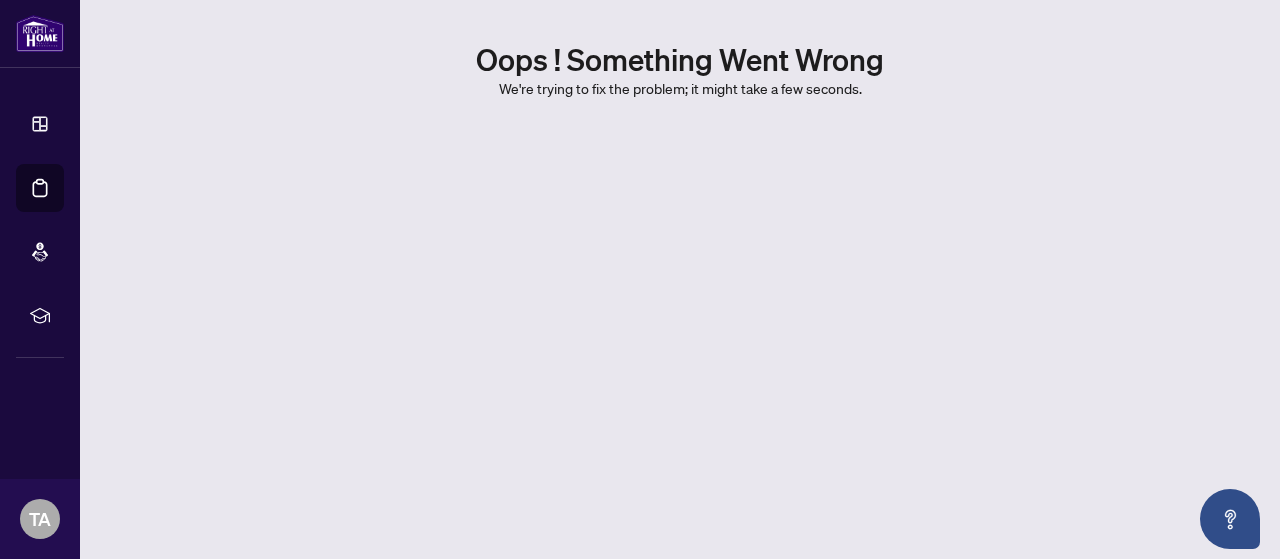 scroll, scrollTop: 0, scrollLeft: 0, axis: both 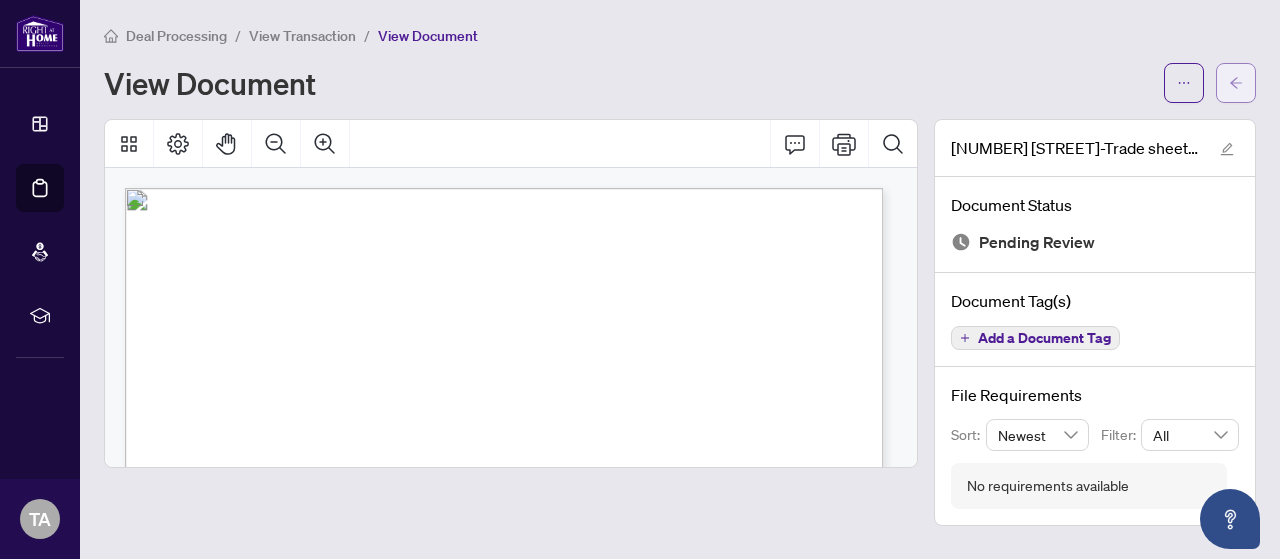 click 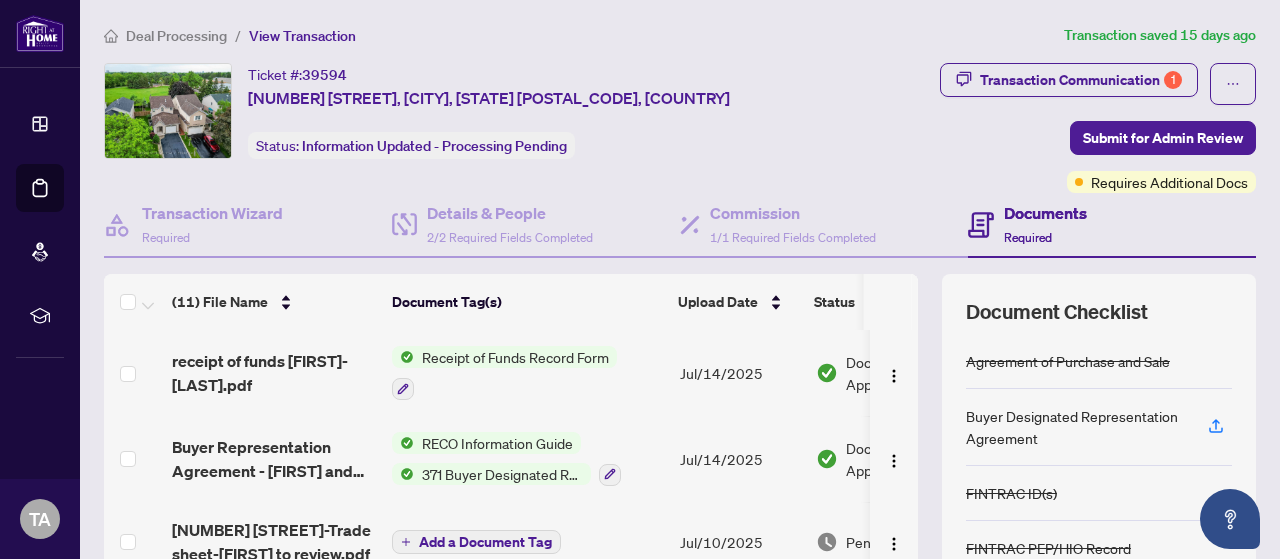 scroll, scrollTop: 100, scrollLeft: 0, axis: vertical 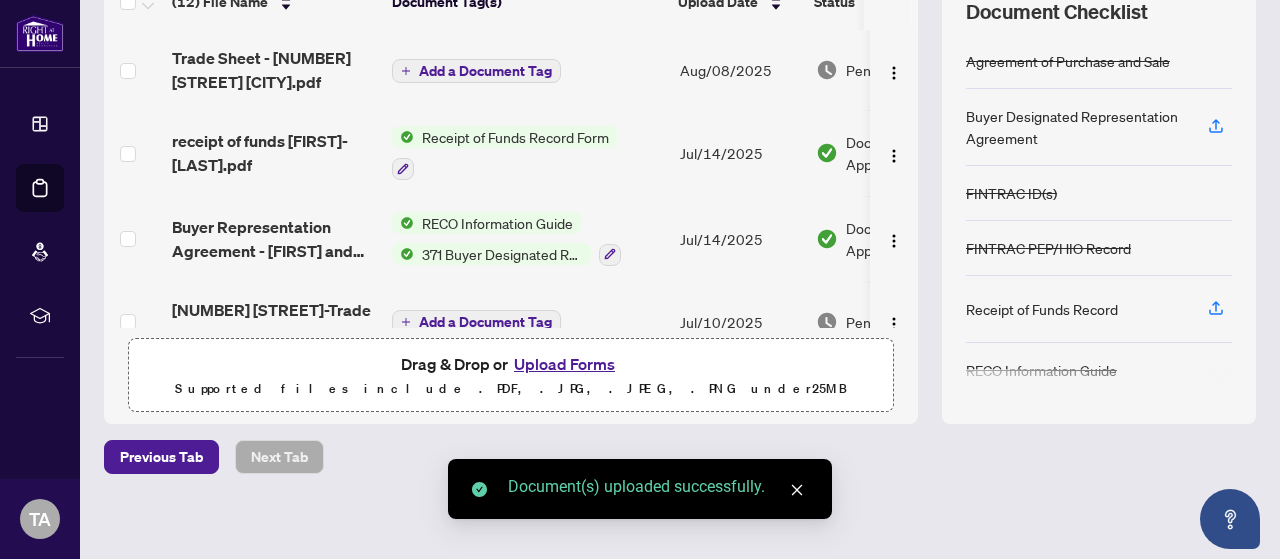 click on "Add a Document Tag" at bounding box center [485, 71] 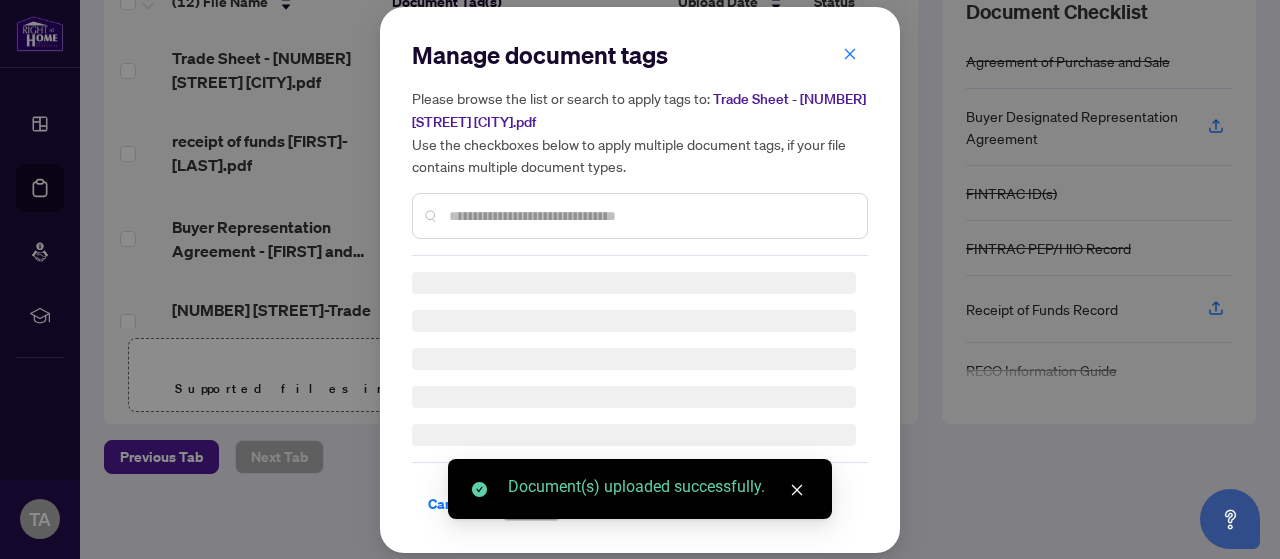 click at bounding box center (650, 216) 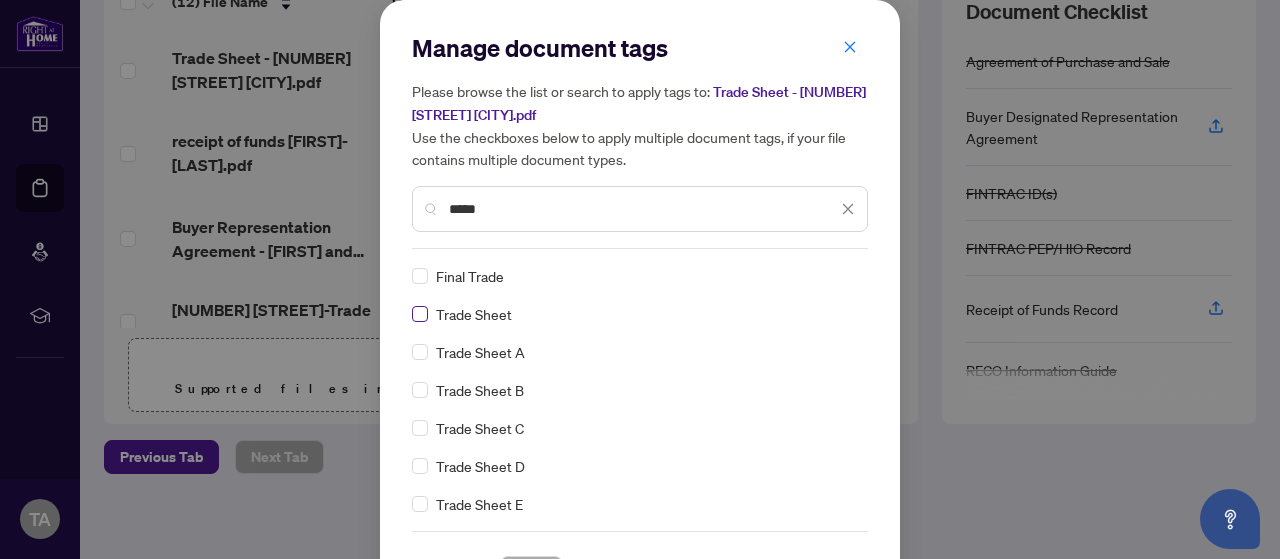 type on "*****" 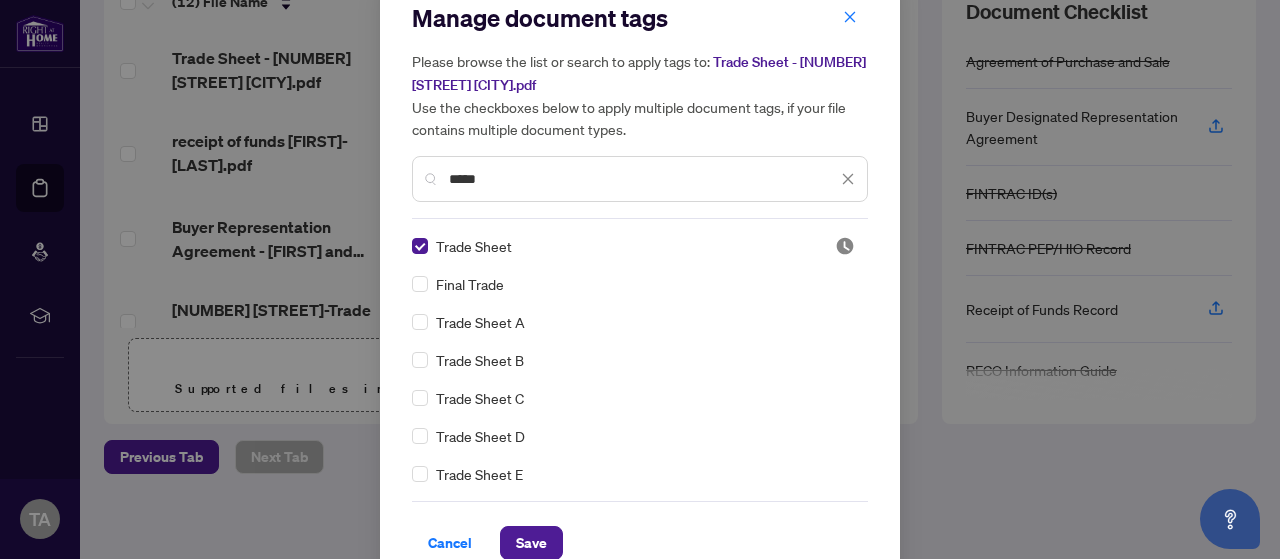 scroll, scrollTop: 59, scrollLeft: 0, axis: vertical 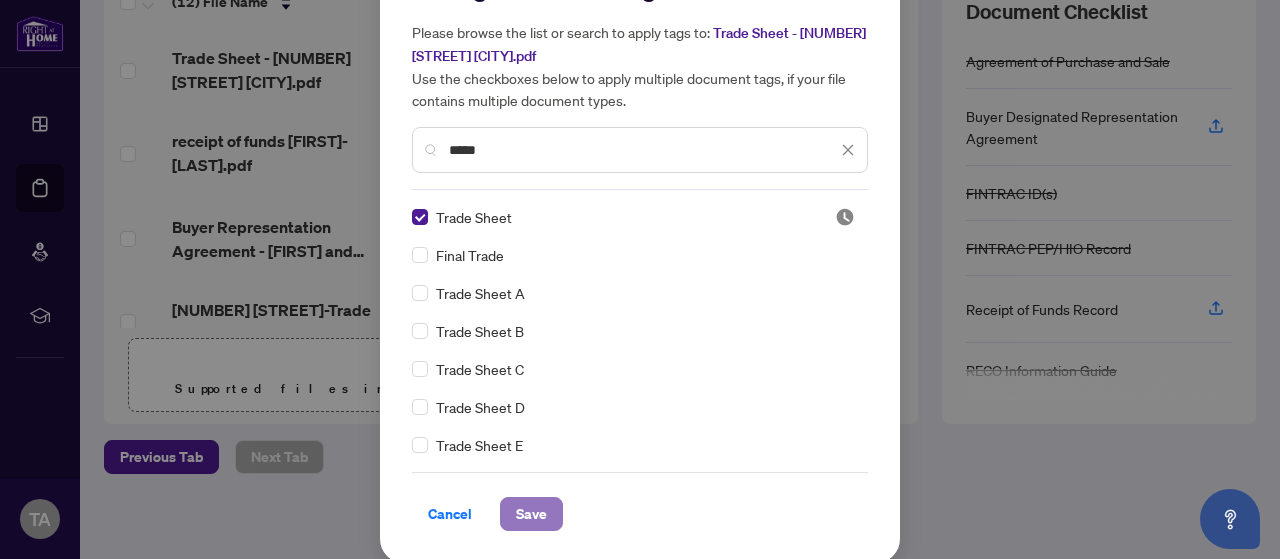 click on "Save" at bounding box center [531, 514] 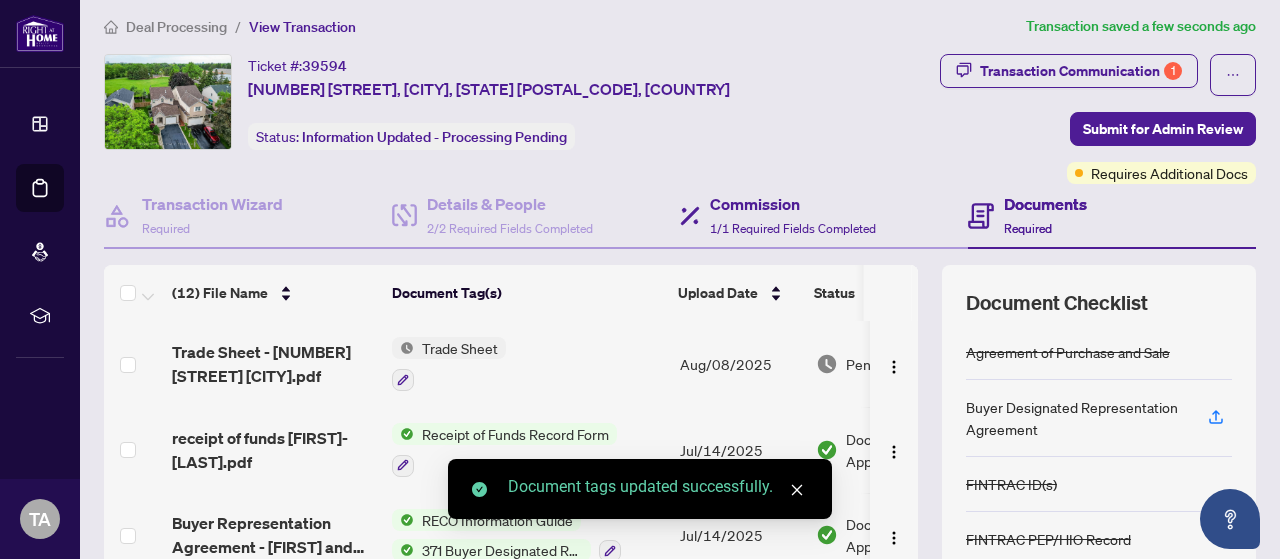 scroll, scrollTop: 0, scrollLeft: 0, axis: both 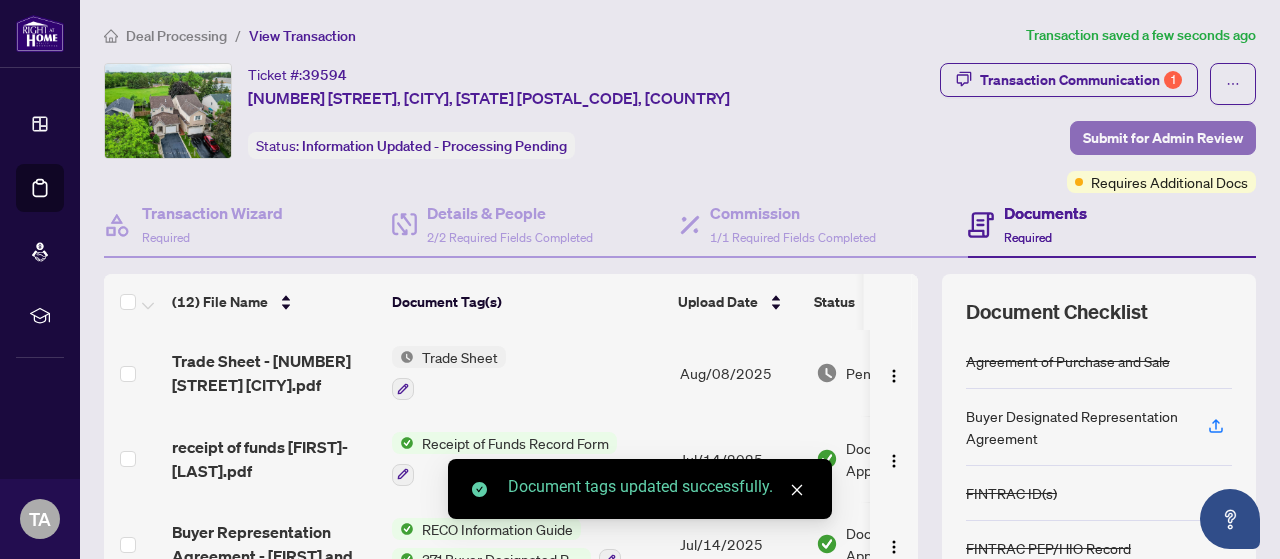 click on "Submit for Admin Review" at bounding box center (1163, 138) 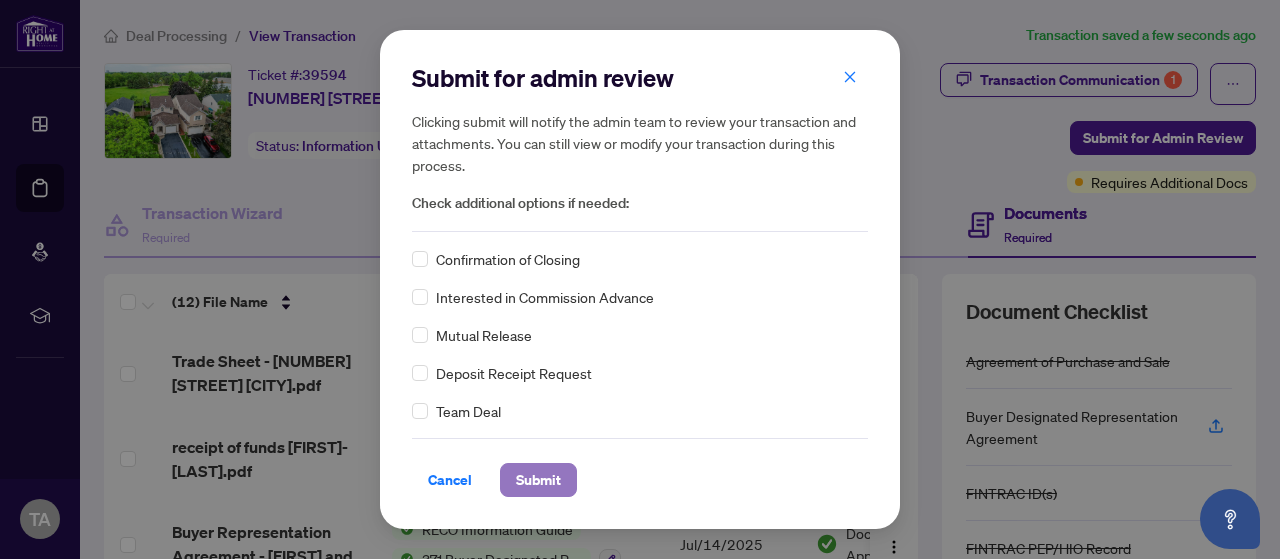 click on "Submit" at bounding box center [538, 480] 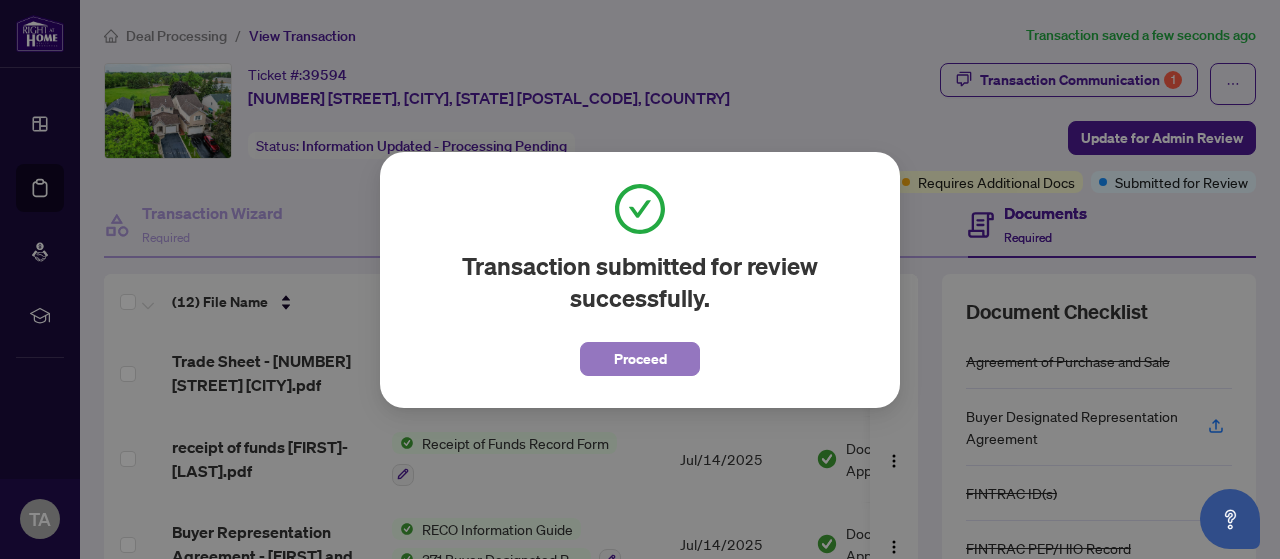 click on "Proceed" at bounding box center (640, 359) 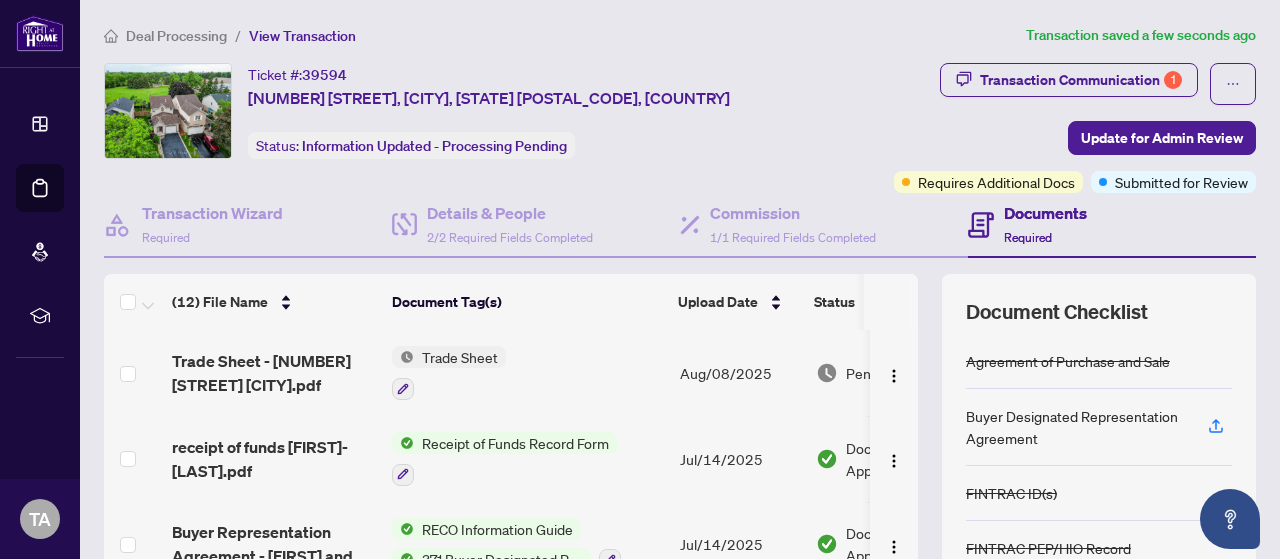 scroll, scrollTop: 2, scrollLeft: 0, axis: vertical 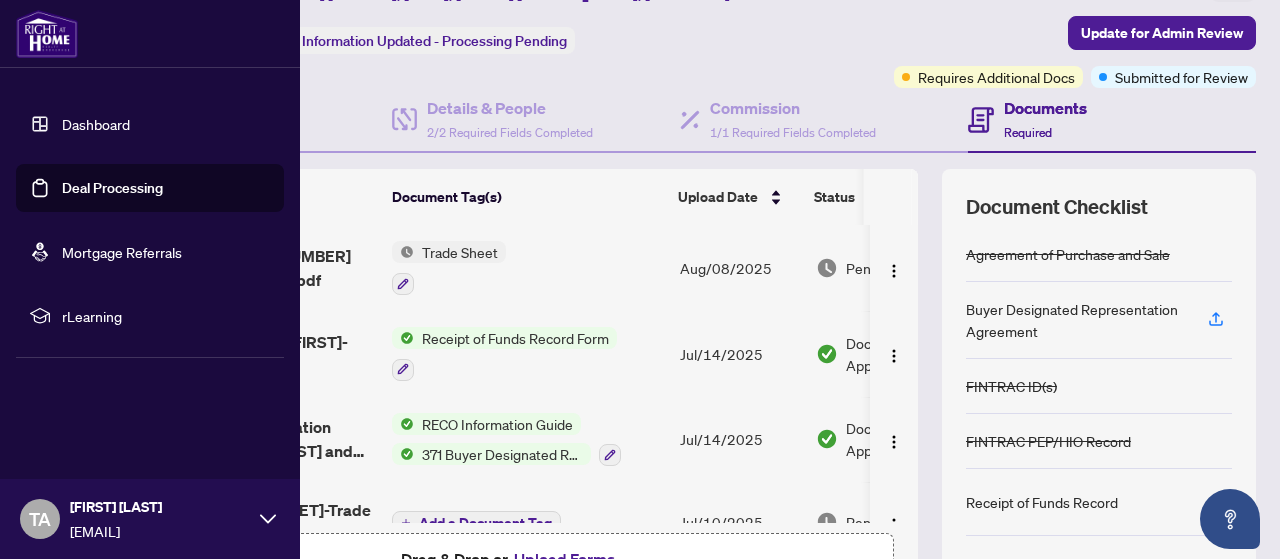 click on "Deal Processing" at bounding box center (112, 188) 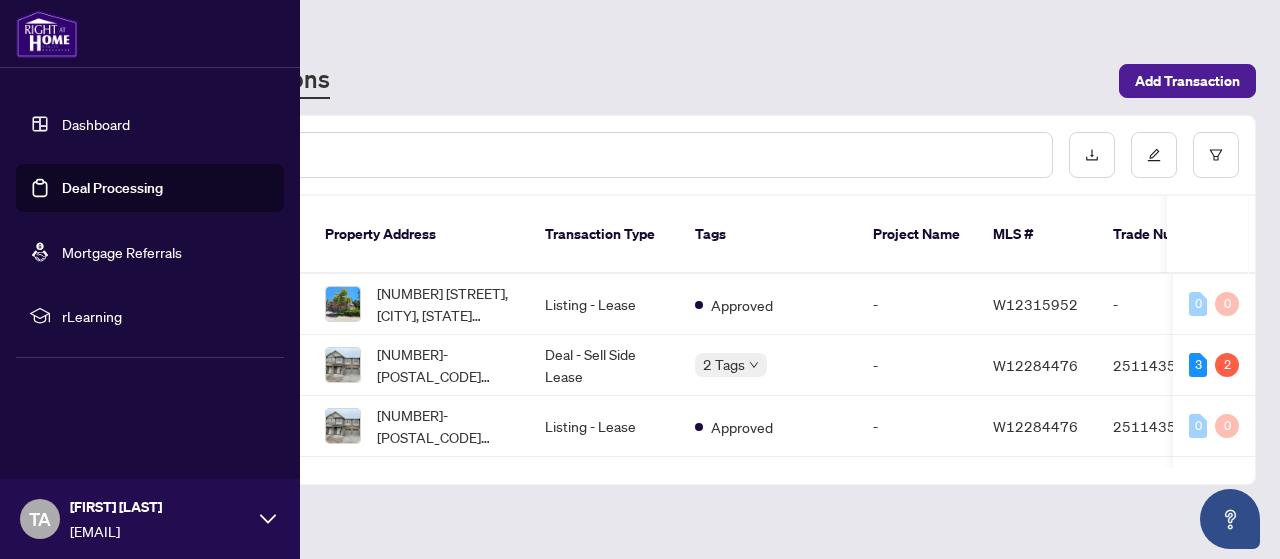 click on "Deal Processing" at bounding box center (112, 188) 